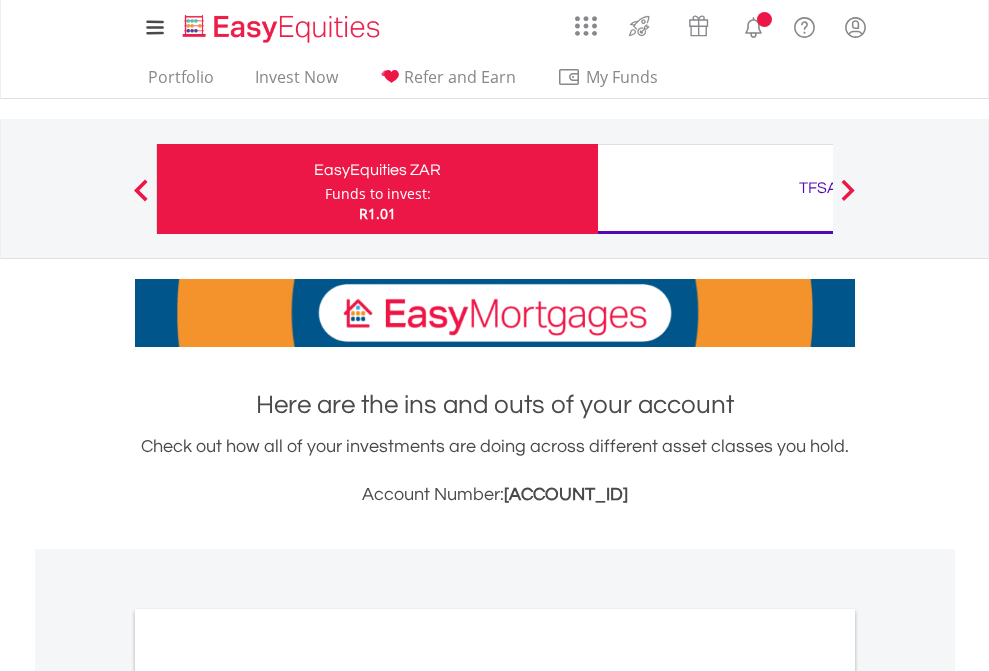 scroll, scrollTop: 0, scrollLeft: 0, axis: both 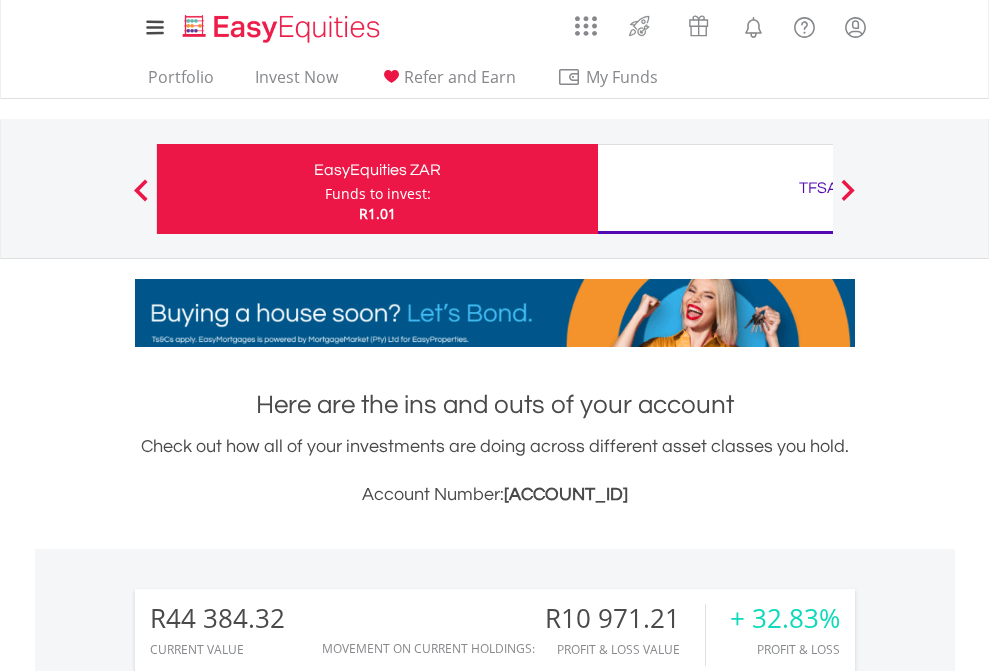 click on "Funds to invest:" at bounding box center [378, 194] 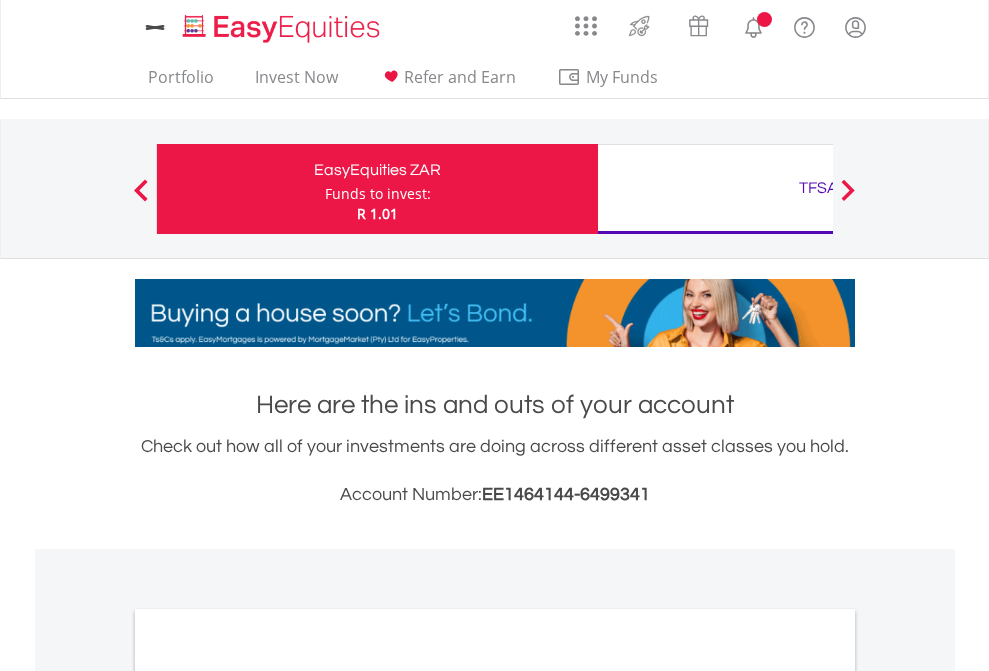 scroll, scrollTop: 0, scrollLeft: 0, axis: both 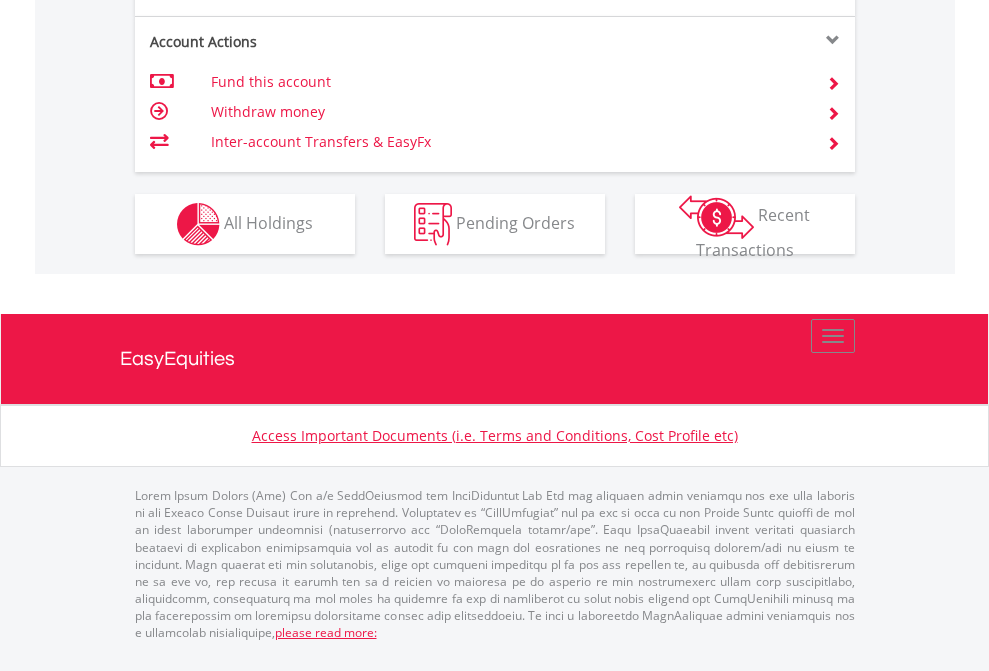 click on "Investment types" at bounding box center [706, -337] 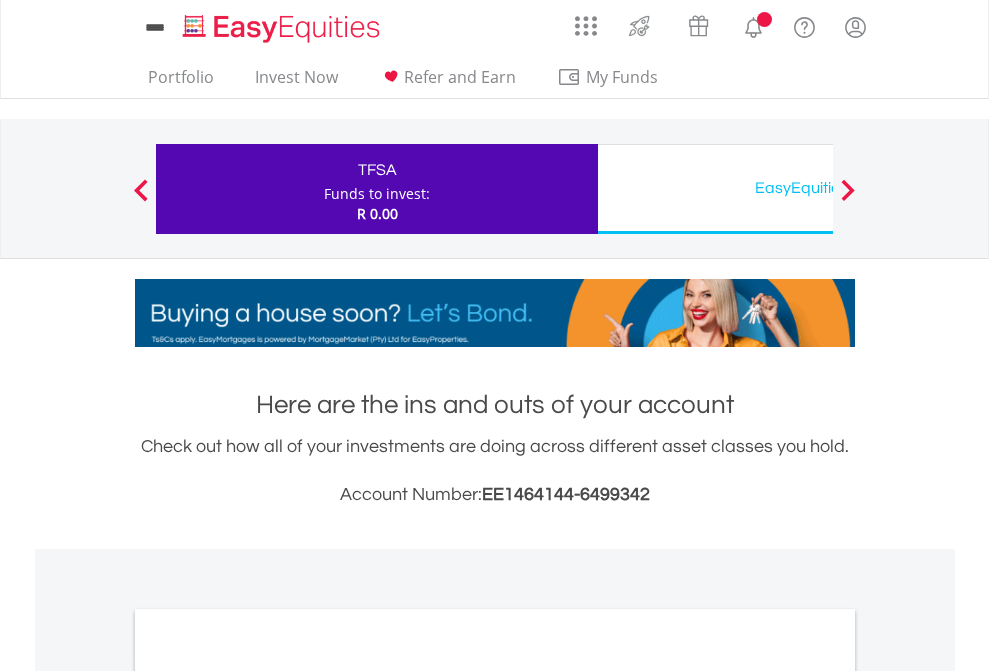 scroll, scrollTop: 0, scrollLeft: 0, axis: both 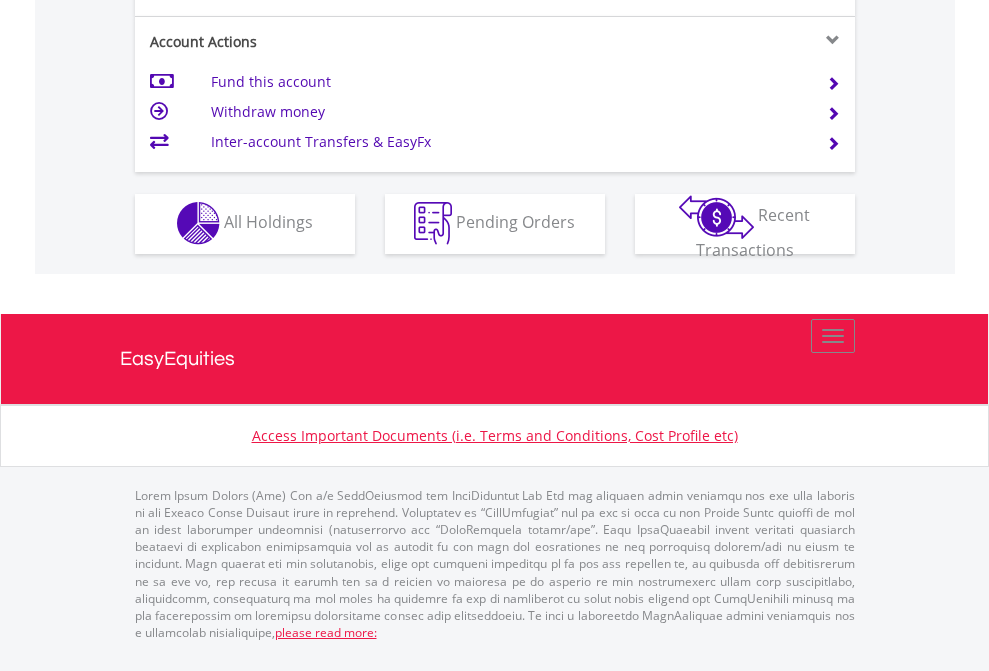 click on "Investment types" at bounding box center (706, -353) 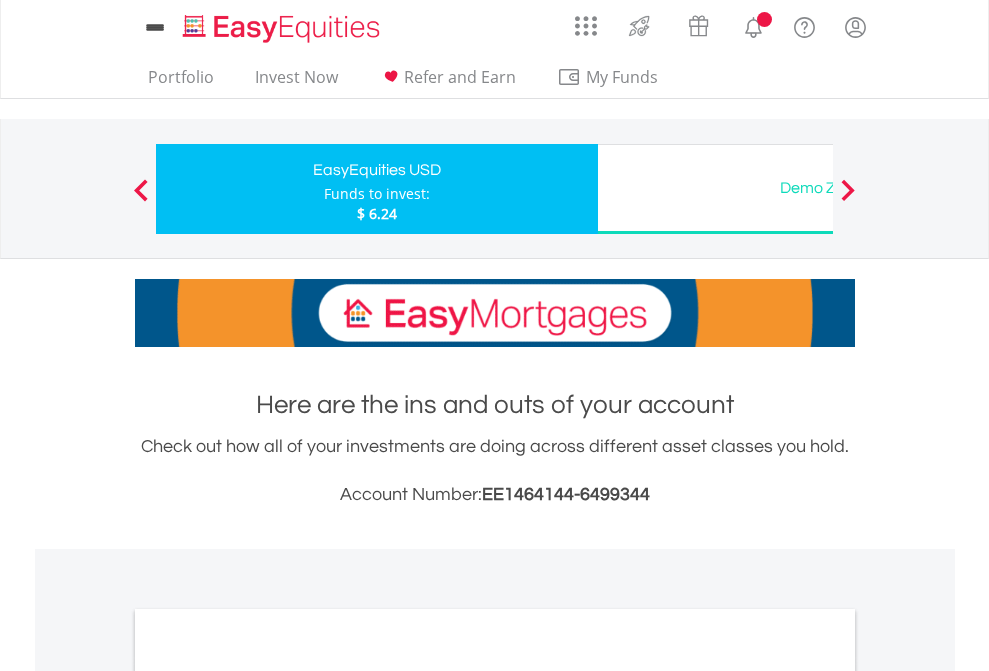 scroll, scrollTop: 0, scrollLeft: 0, axis: both 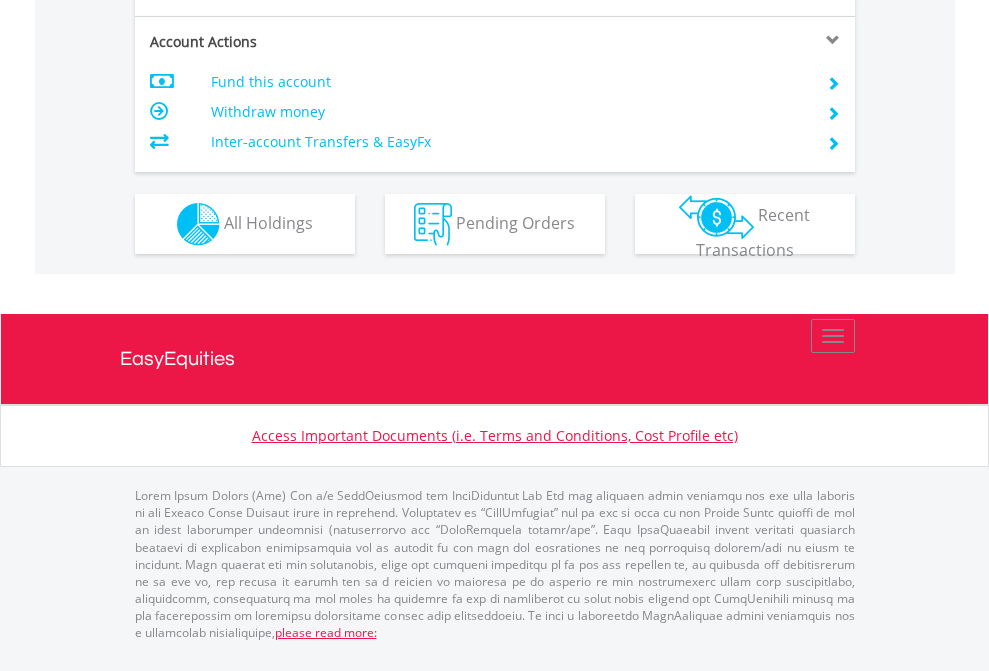 click on "Investment types" at bounding box center (706, -337) 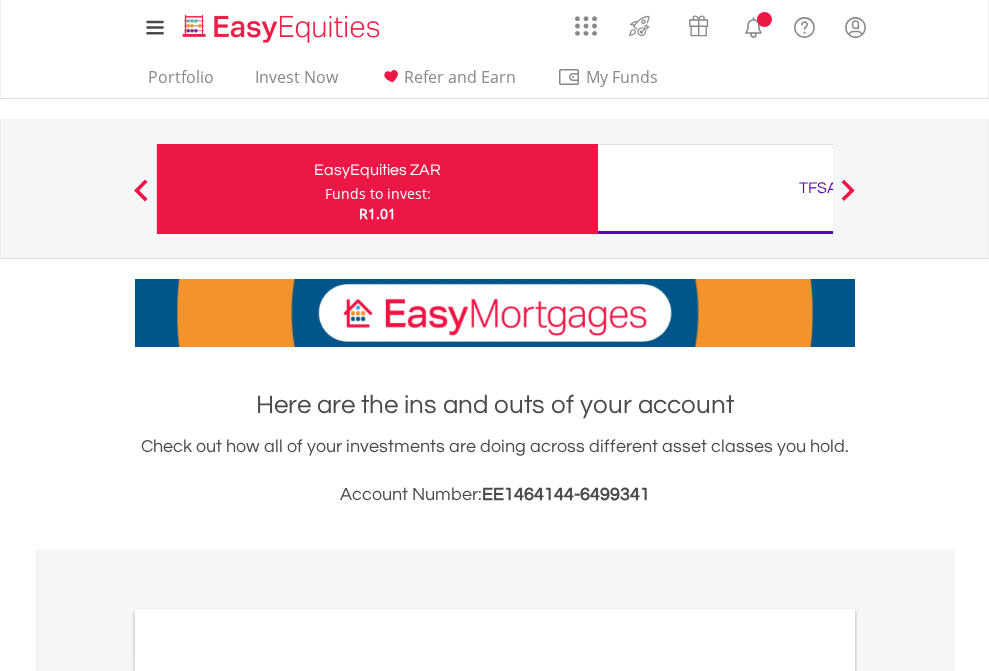 scroll, scrollTop: 1202, scrollLeft: 0, axis: vertical 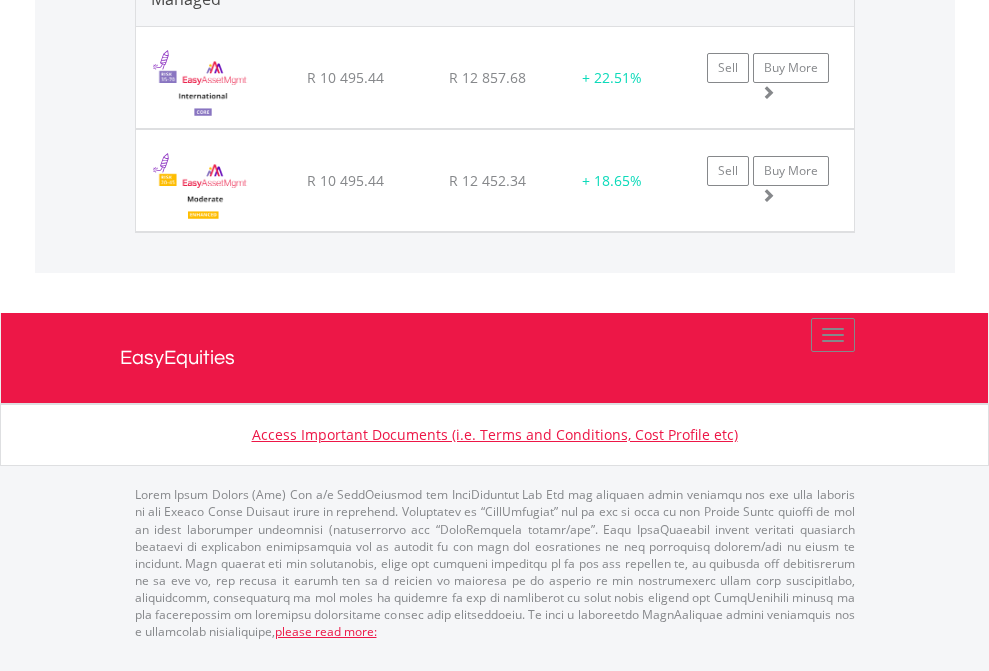 click on "TFSA" at bounding box center (818, -1971) 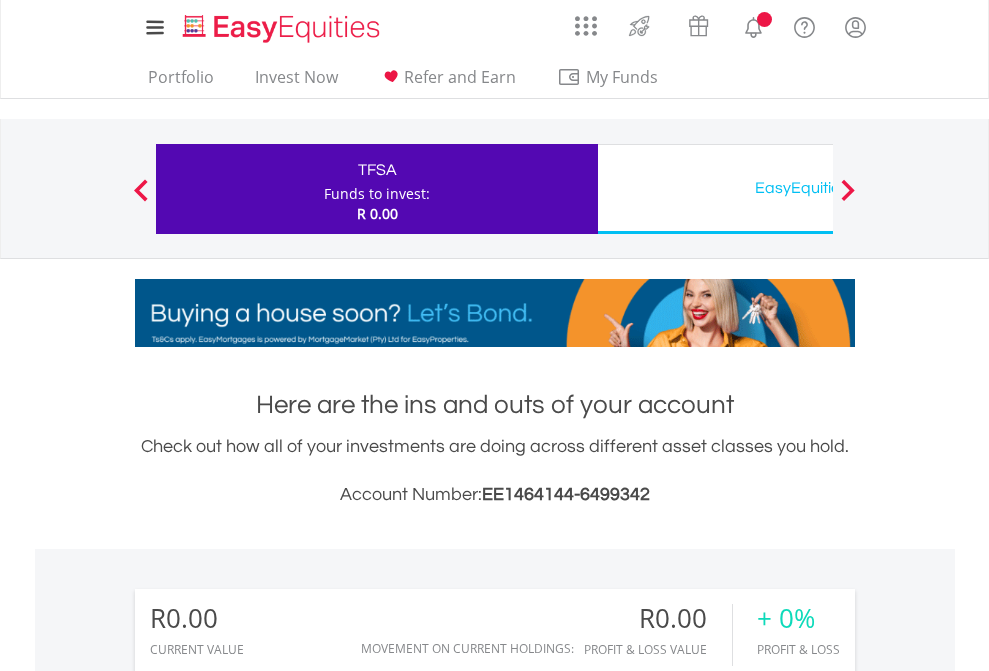 scroll, scrollTop: 0, scrollLeft: 0, axis: both 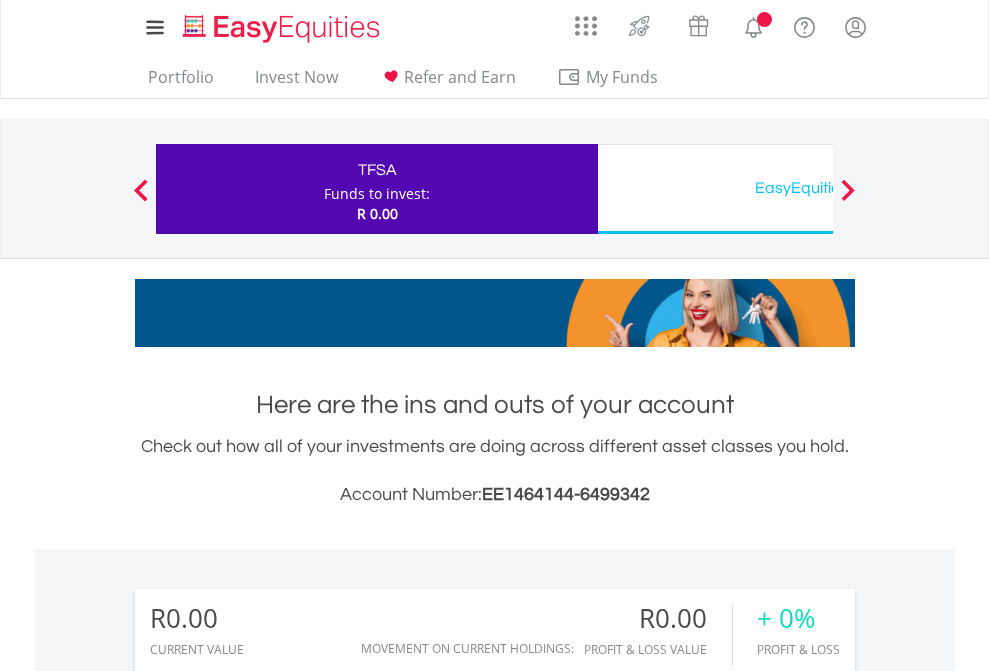 click on "All Holdings" at bounding box center [268, 1442] 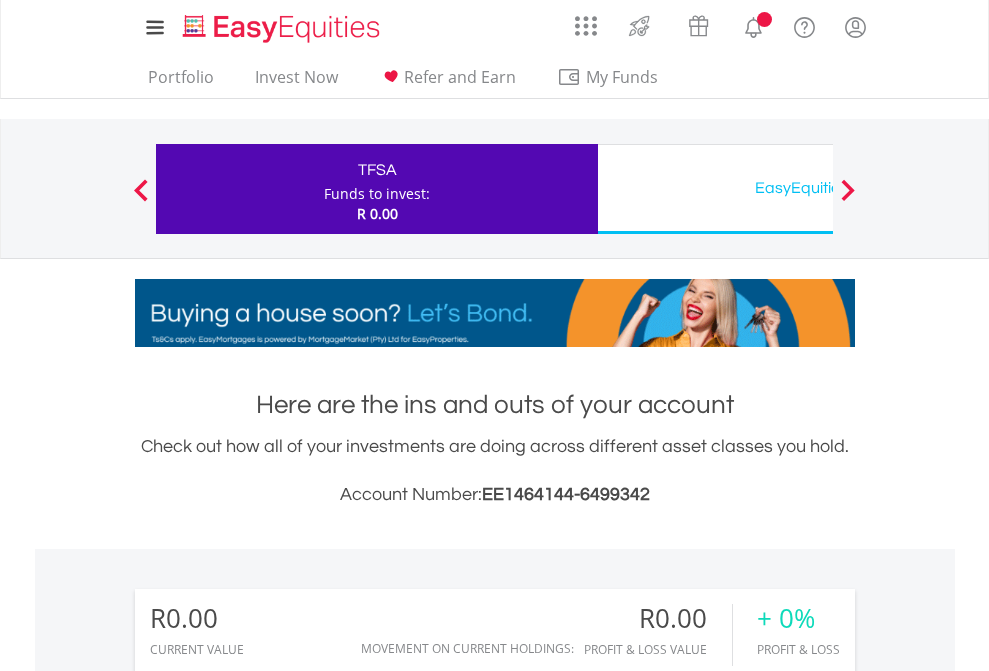 scroll, scrollTop: 1486, scrollLeft: 0, axis: vertical 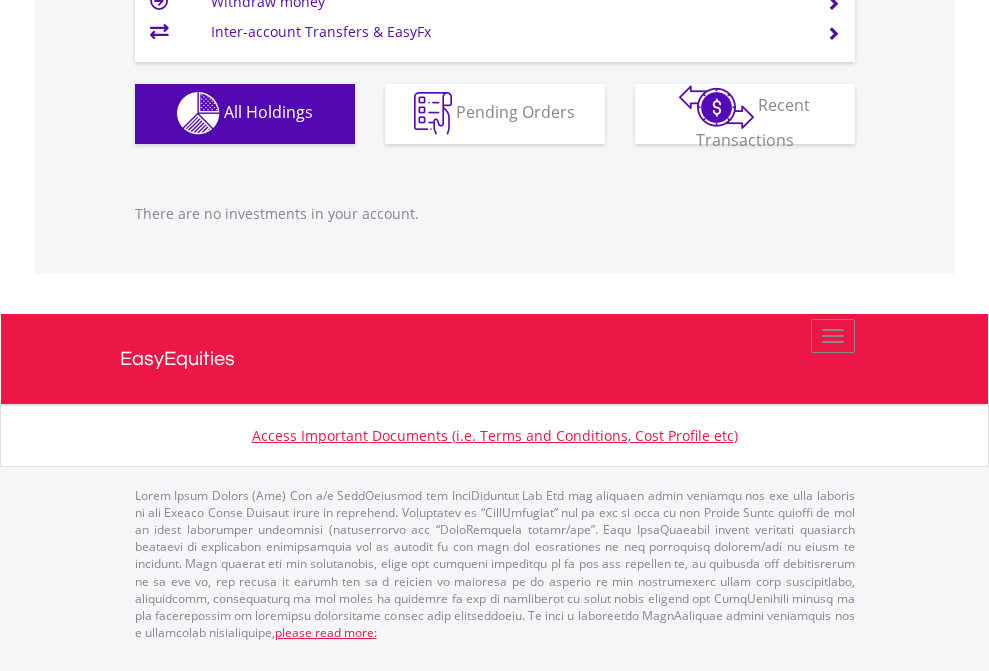 click on "EasyEquities USD" at bounding box center (818, -1142) 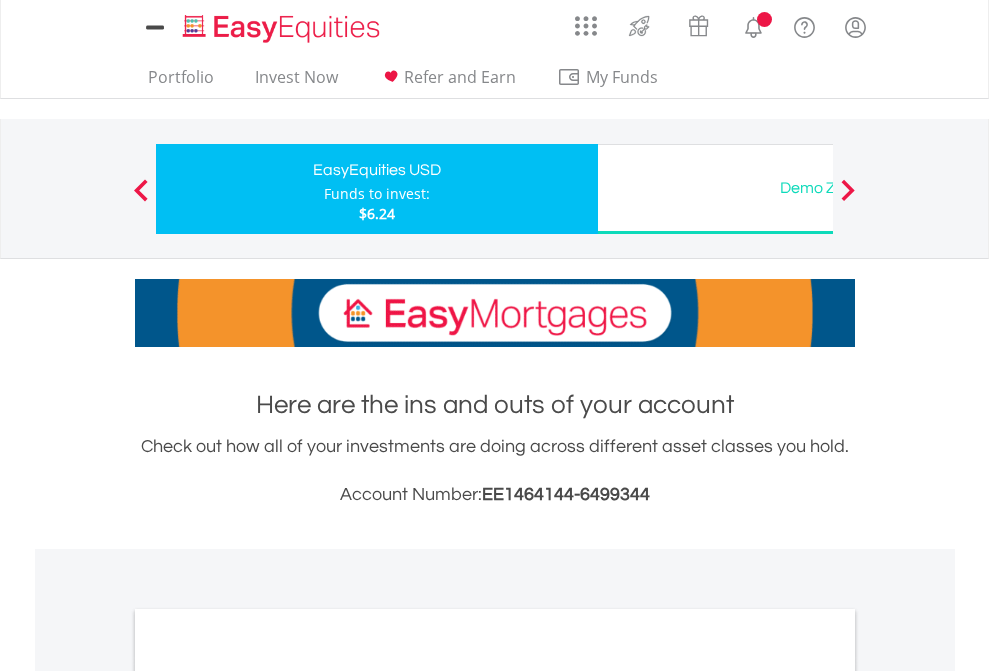 scroll, scrollTop: 0, scrollLeft: 0, axis: both 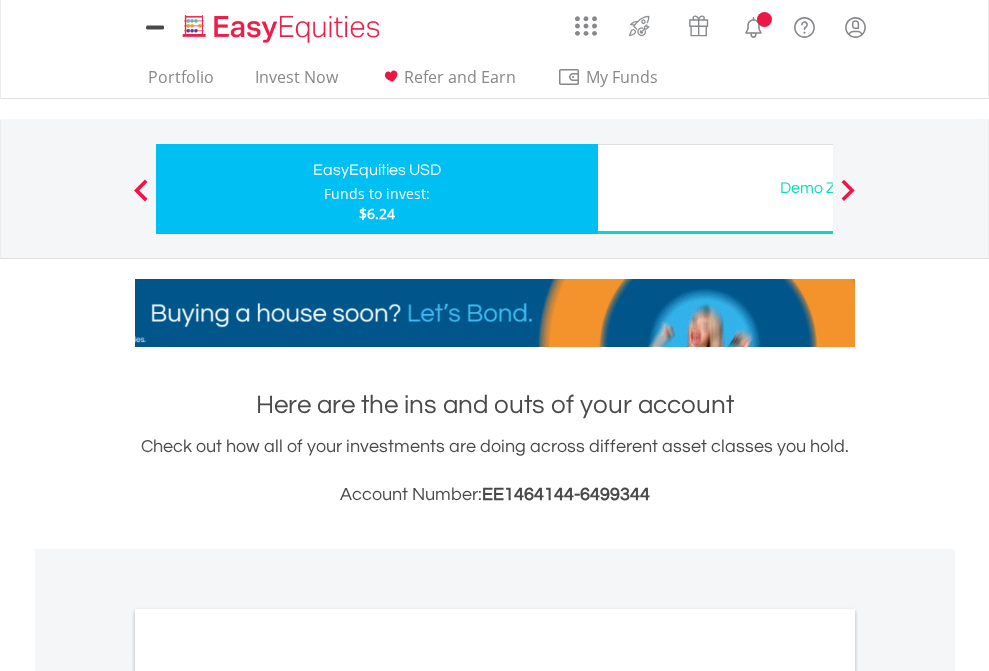 click on "All Holdings" at bounding box center [268, 1096] 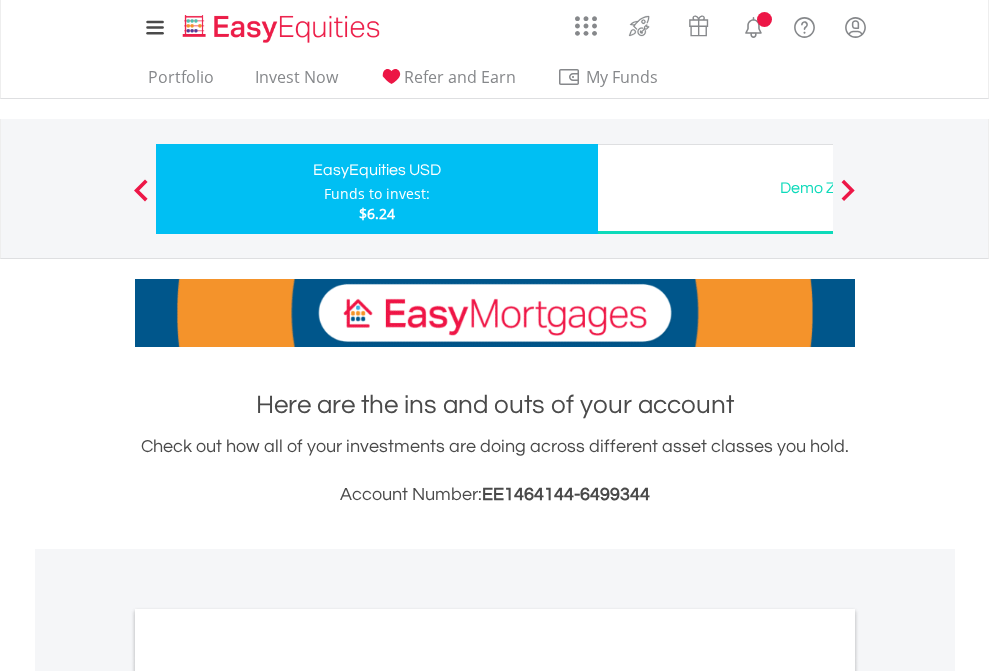 scroll, scrollTop: 1202, scrollLeft: 0, axis: vertical 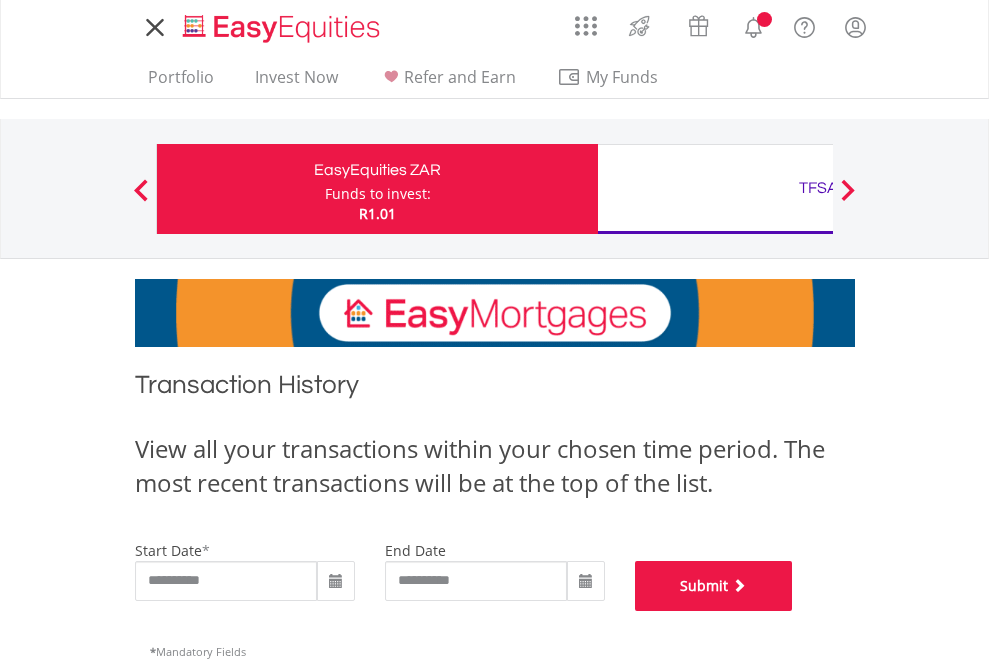 click on "Submit" at bounding box center [714, 586] 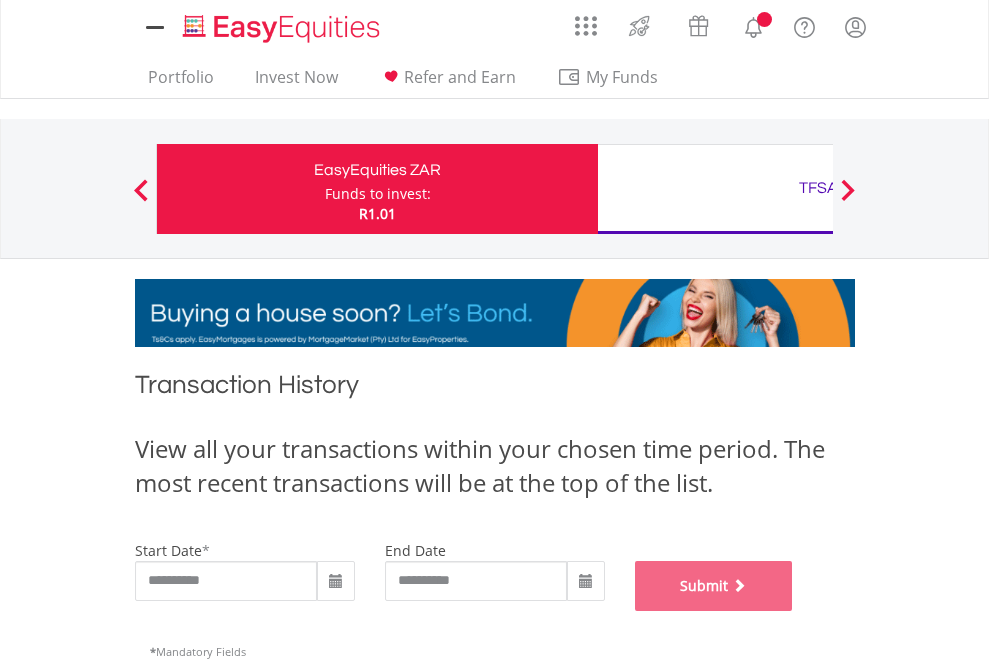 scroll, scrollTop: 811, scrollLeft: 0, axis: vertical 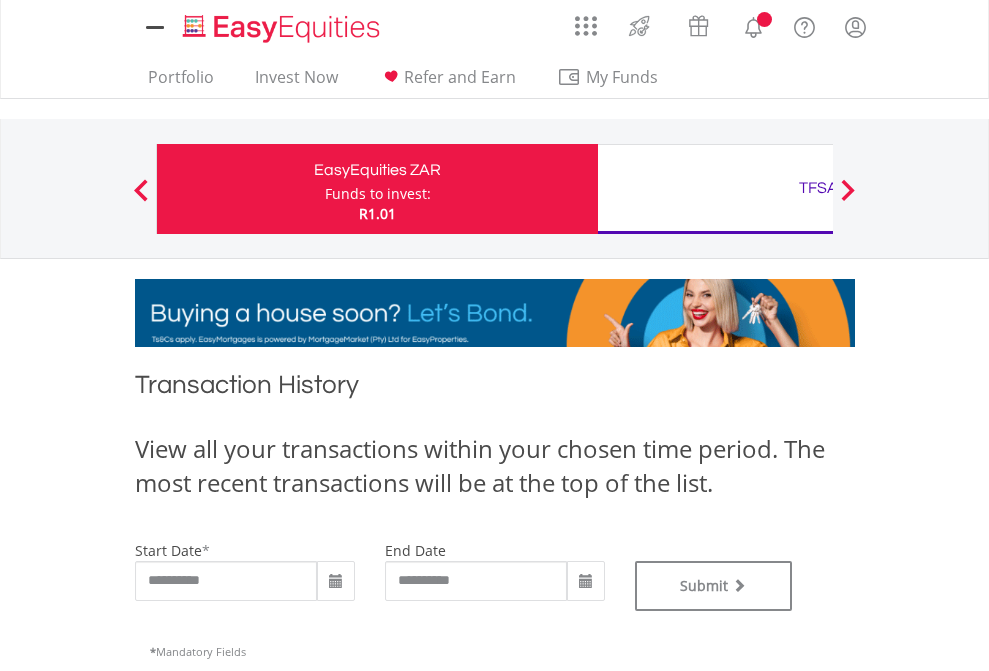 click on "TFSA" at bounding box center [818, 188] 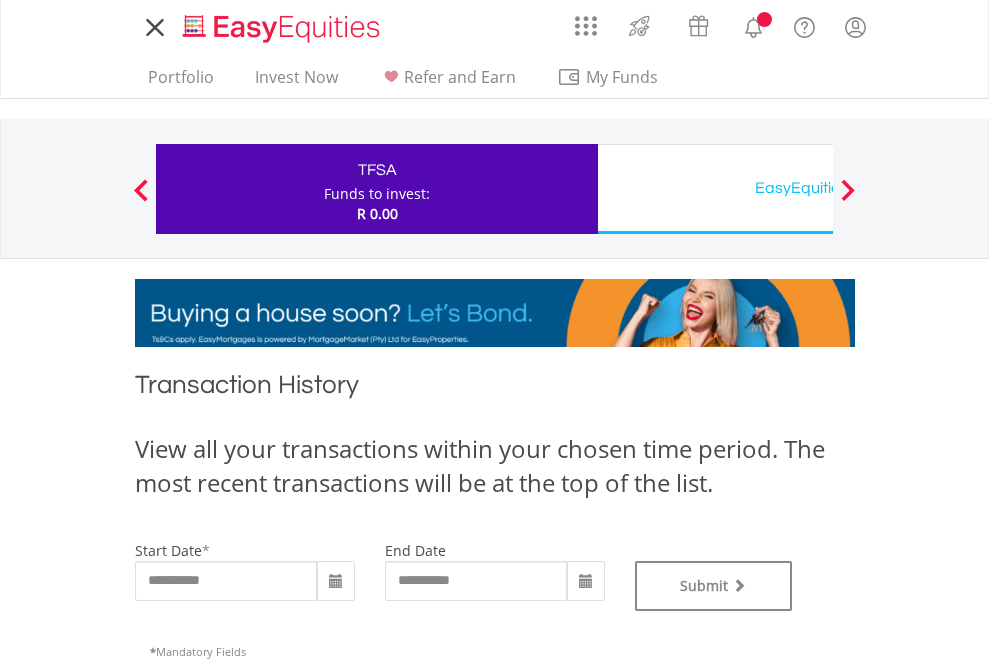 scroll, scrollTop: 0, scrollLeft: 0, axis: both 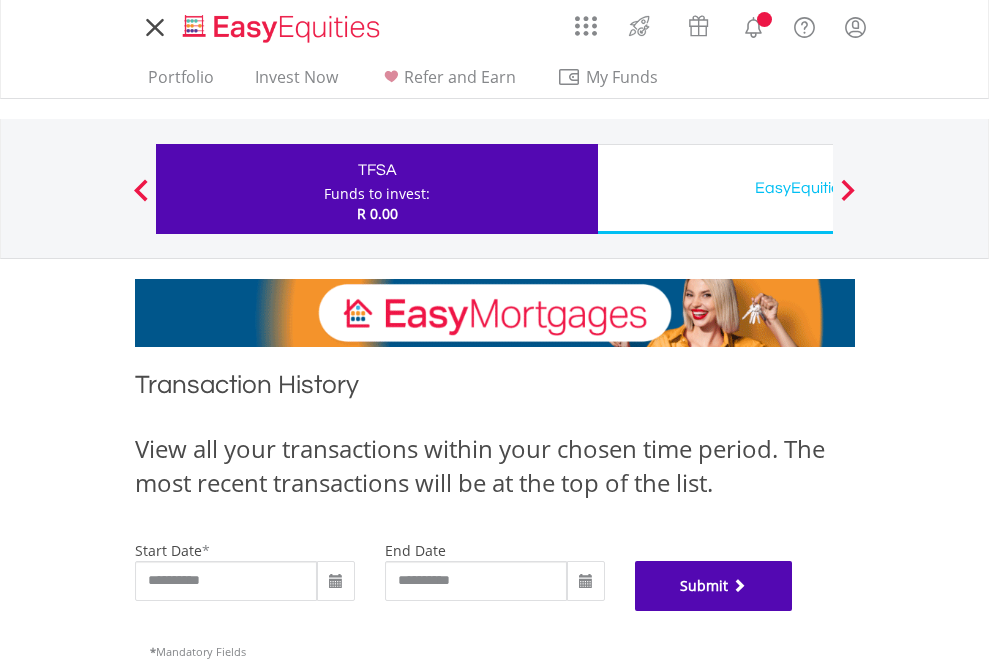 click on "Submit" at bounding box center [714, 586] 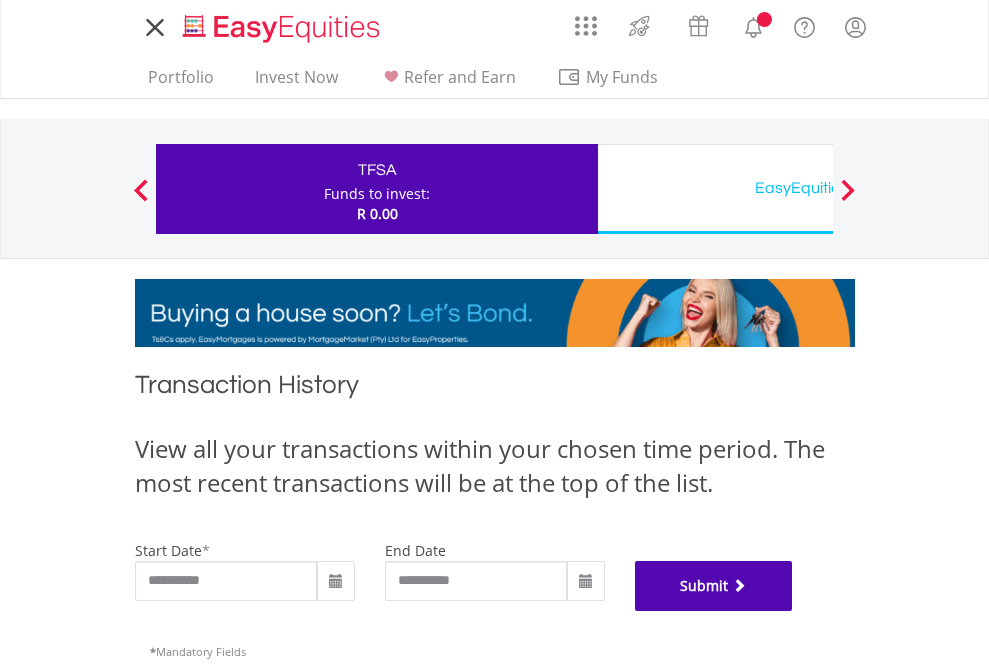 scroll, scrollTop: 811, scrollLeft: 0, axis: vertical 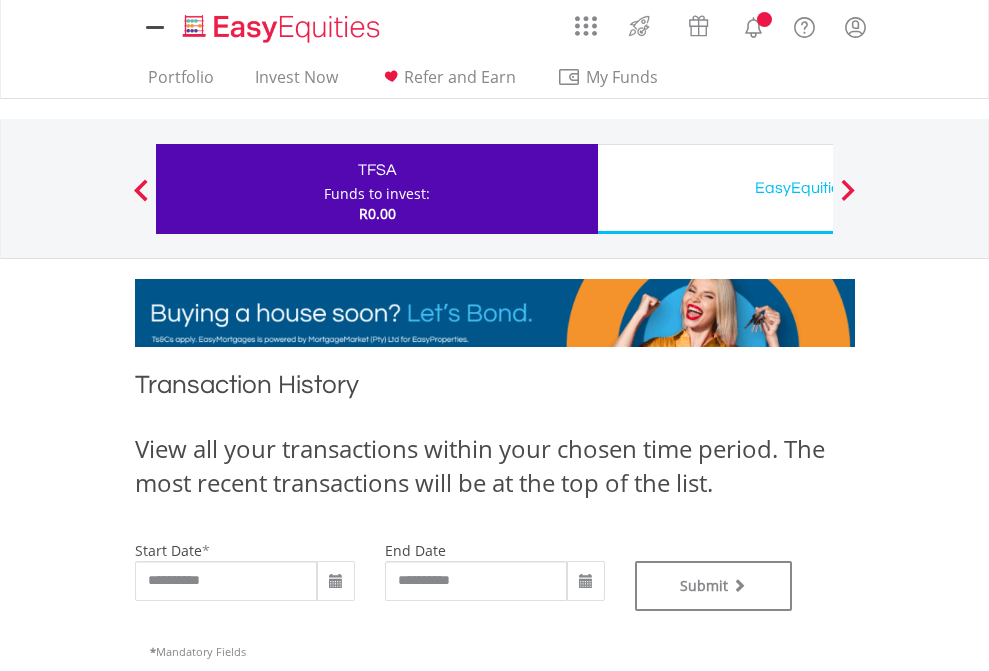 click on "EasyEquities USD" at bounding box center [818, 188] 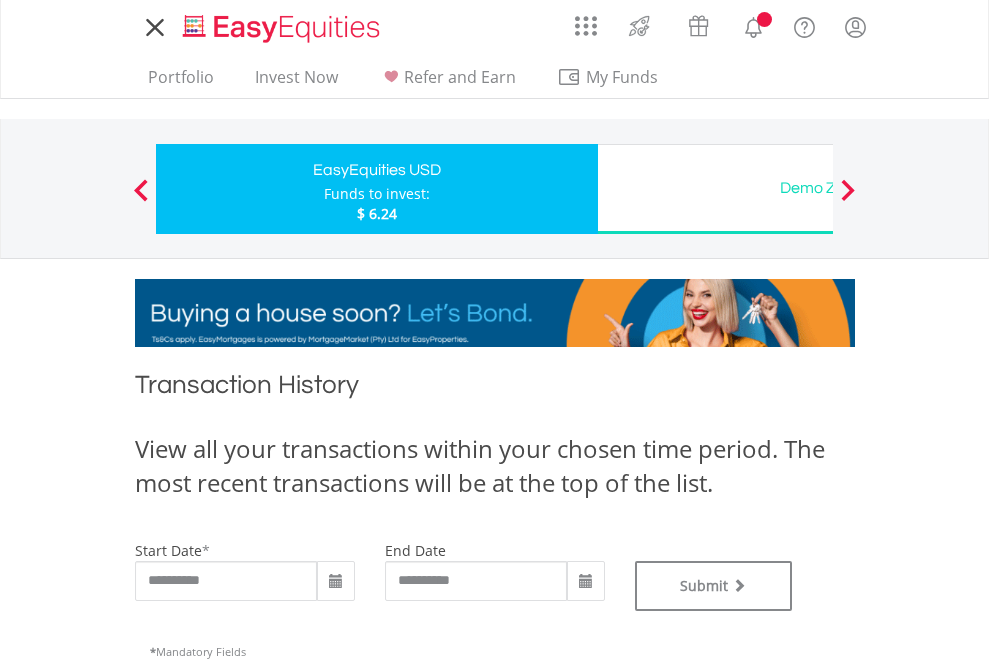 scroll, scrollTop: 0, scrollLeft: 0, axis: both 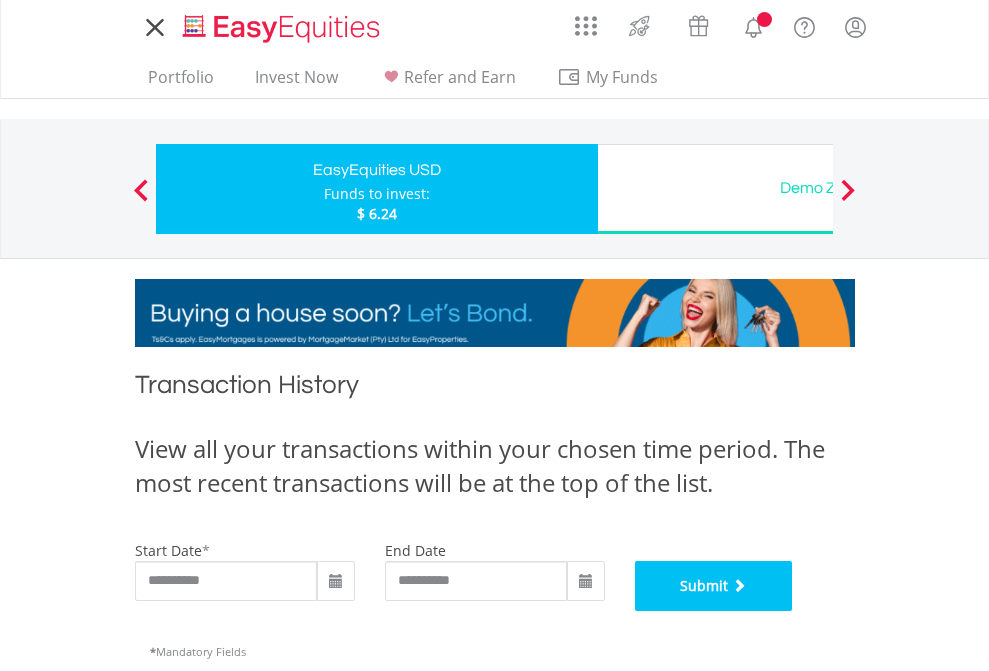 click on "Submit" at bounding box center [714, 586] 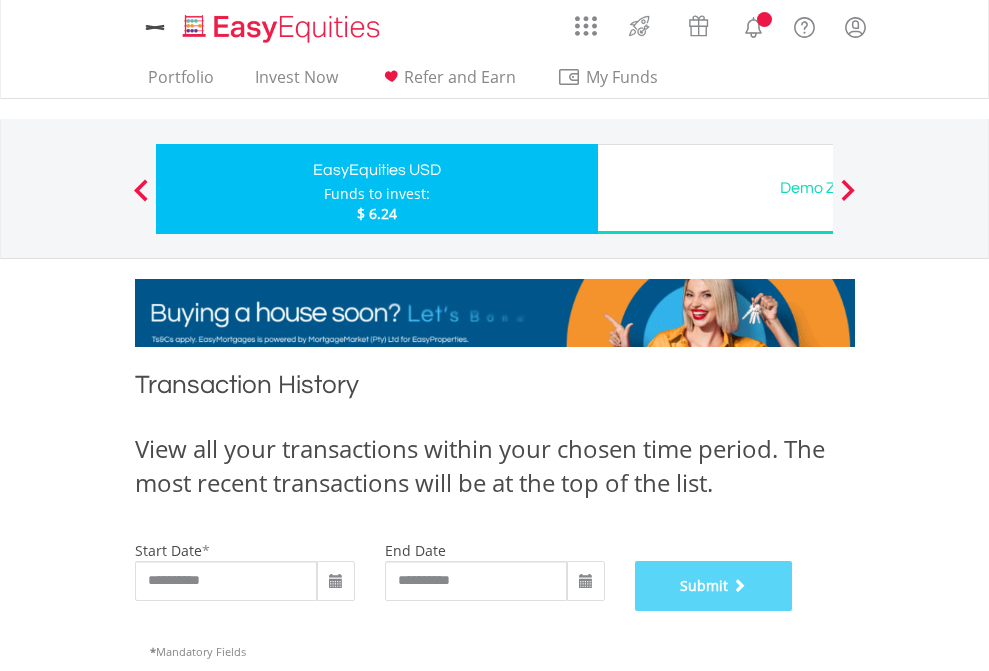 scroll, scrollTop: 811, scrollLeft: 0, axis: vertical 